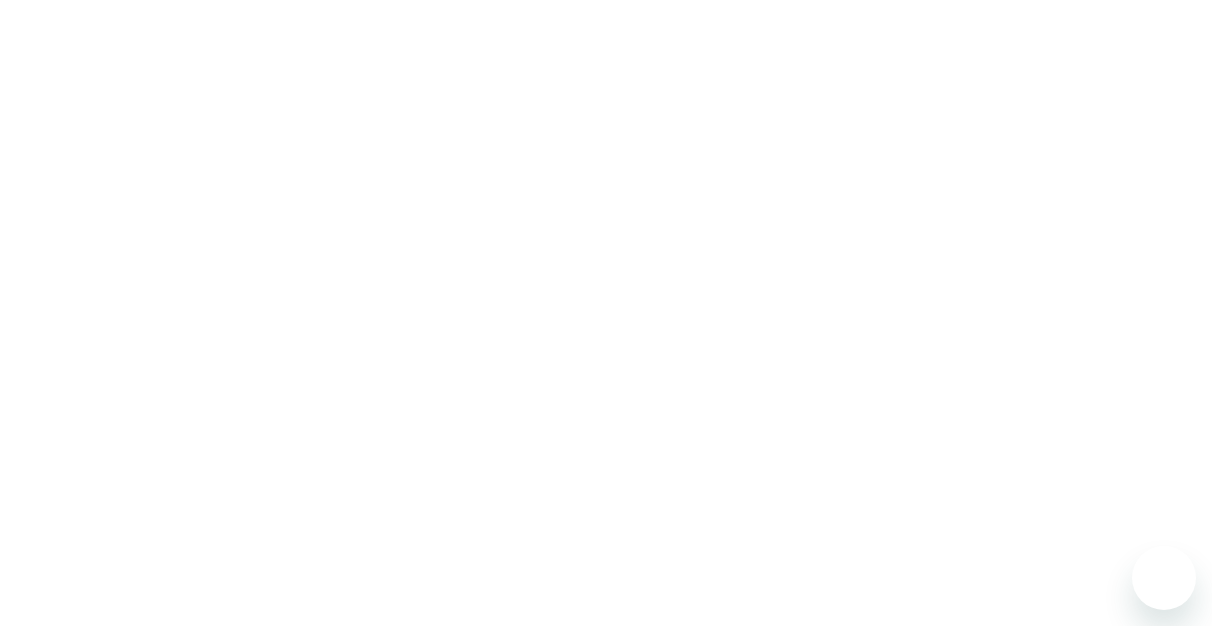 scroll, scrollTop: 0, scrollLeft: 0, axis: both 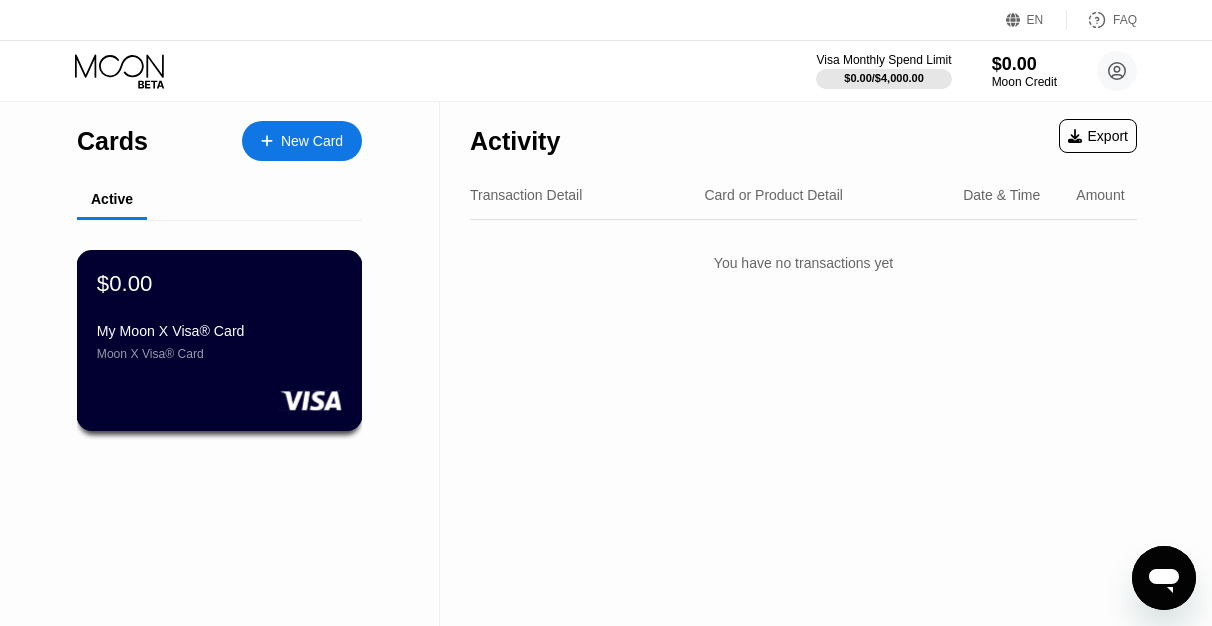 click on "My Moon X Visa® Card Moon X Visa® Card" at bounding box center (219, 342) 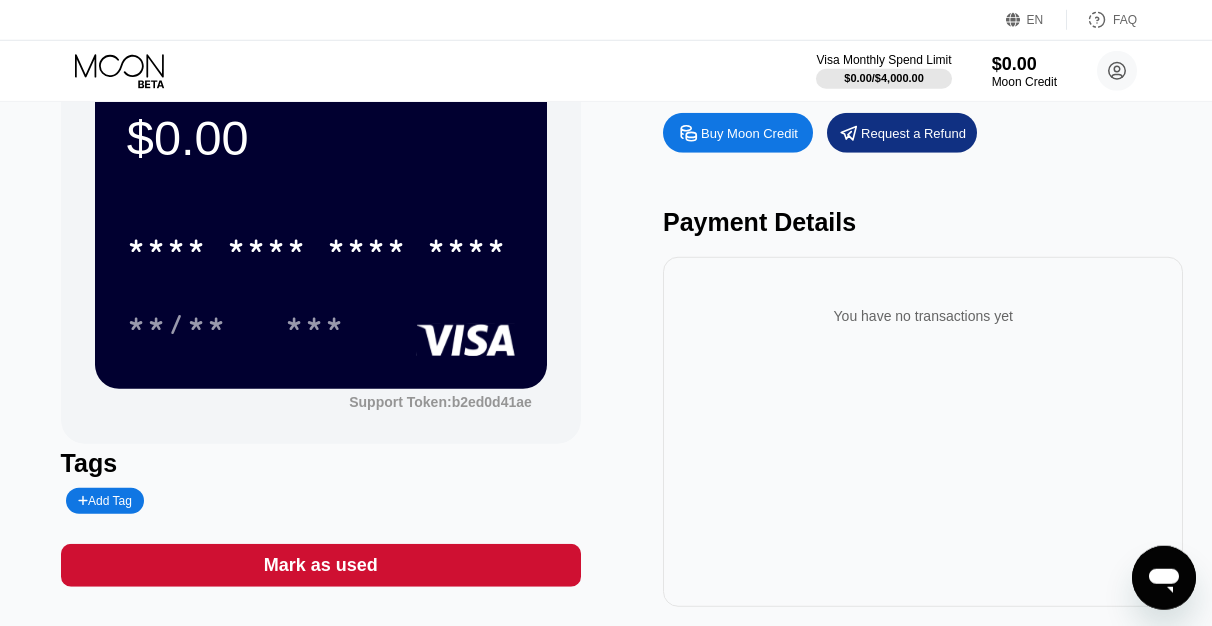 scroll, scrollTop: 0, scrollLeft: 0, axis: both 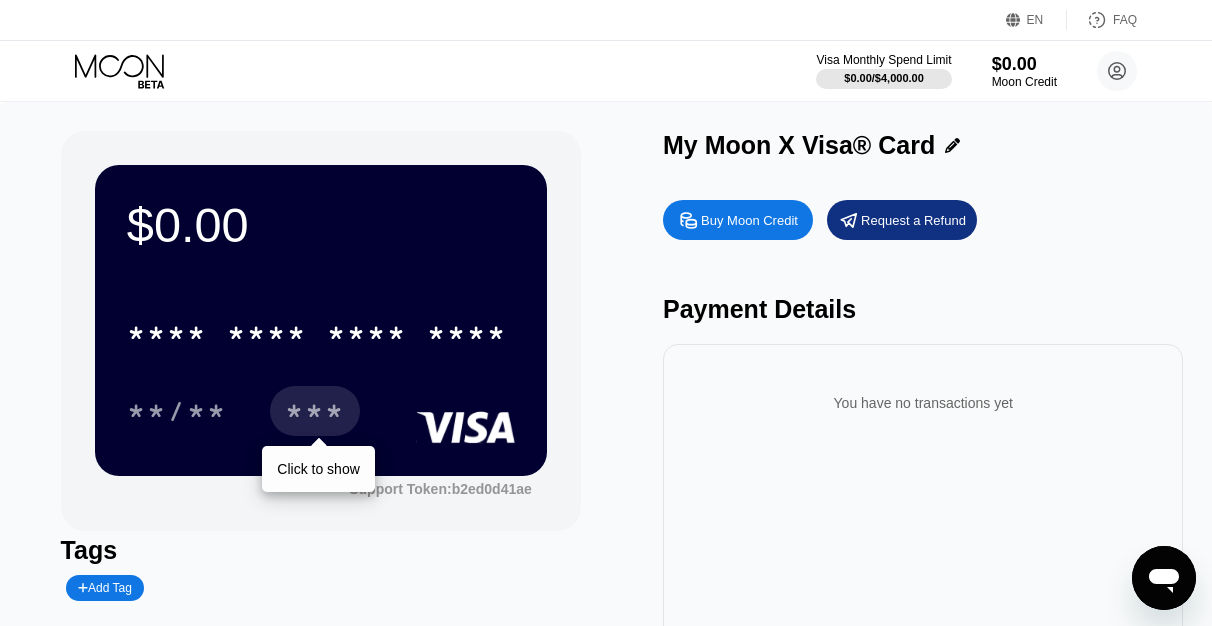 click on "***" at bounding box center (315, 414) 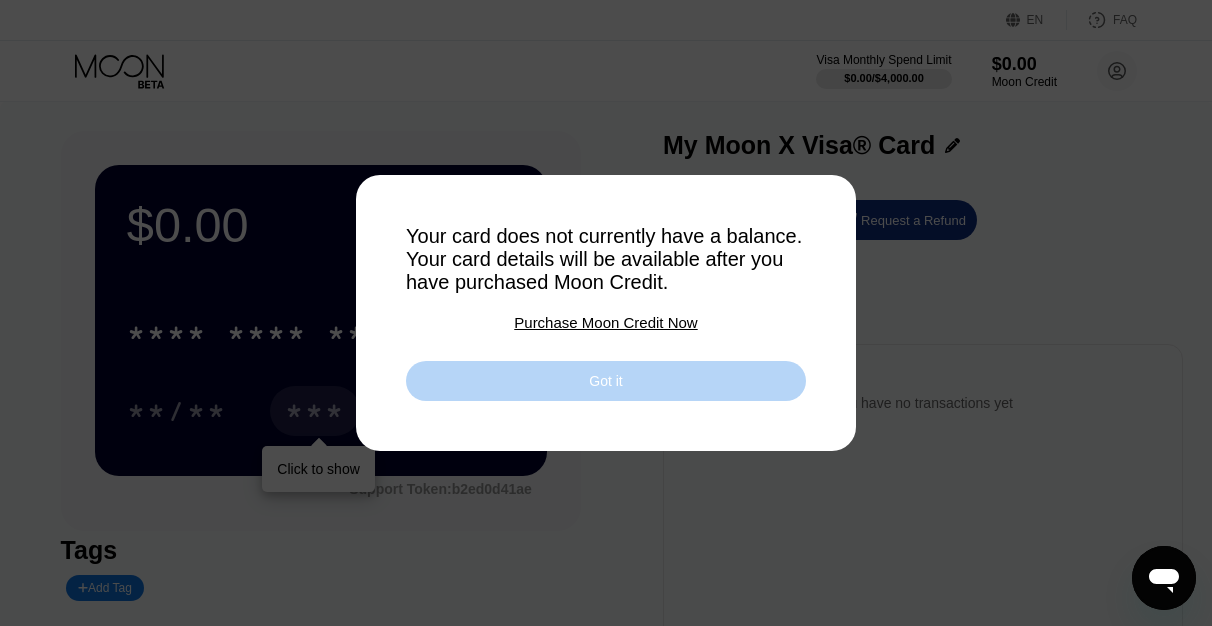 click on "Got it" at bounding box center [606, 381] 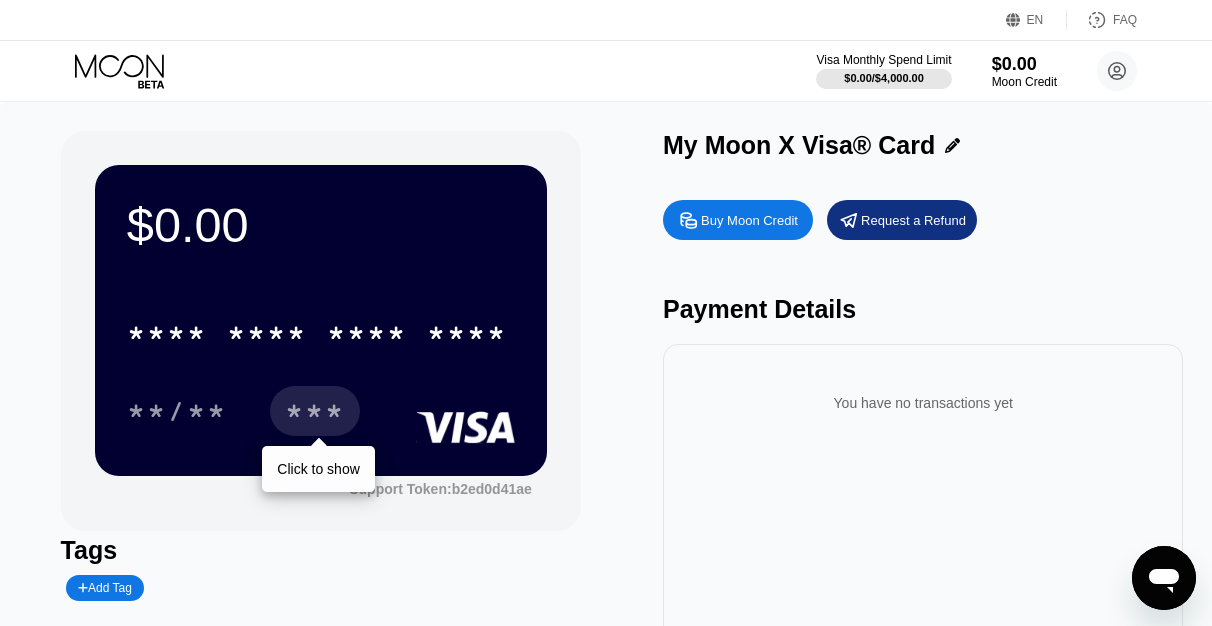 click on "Request a Refund" at bounding box center [913, 220] 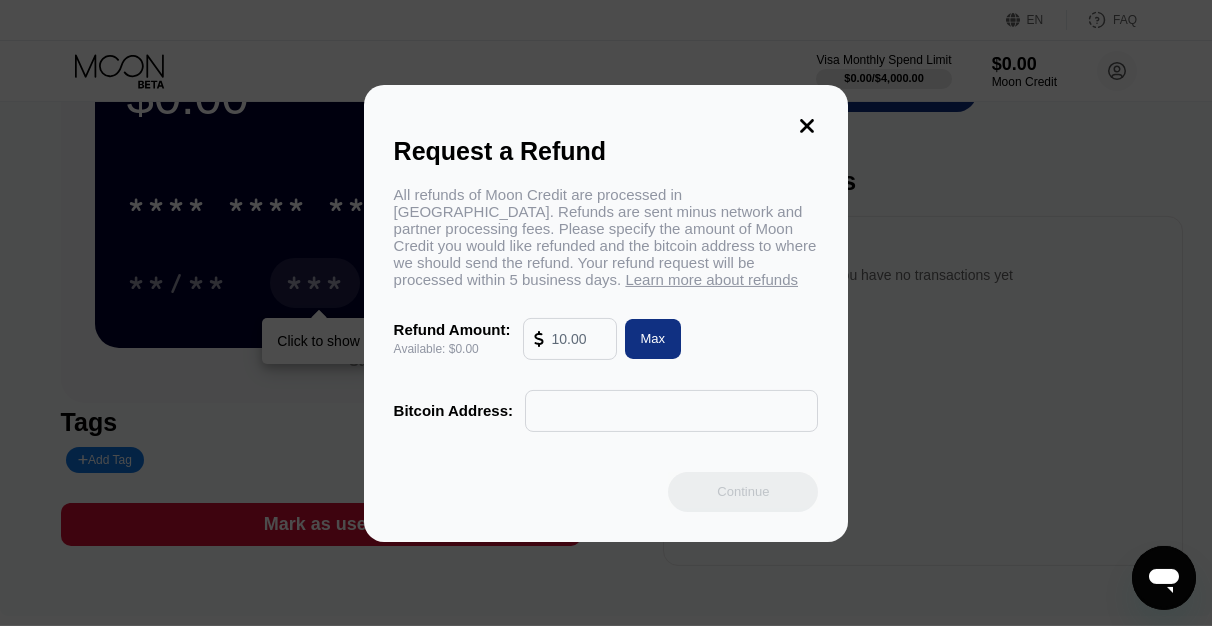 scroll, scrollTop: 133, scrollLeft: 0, axis: vertical 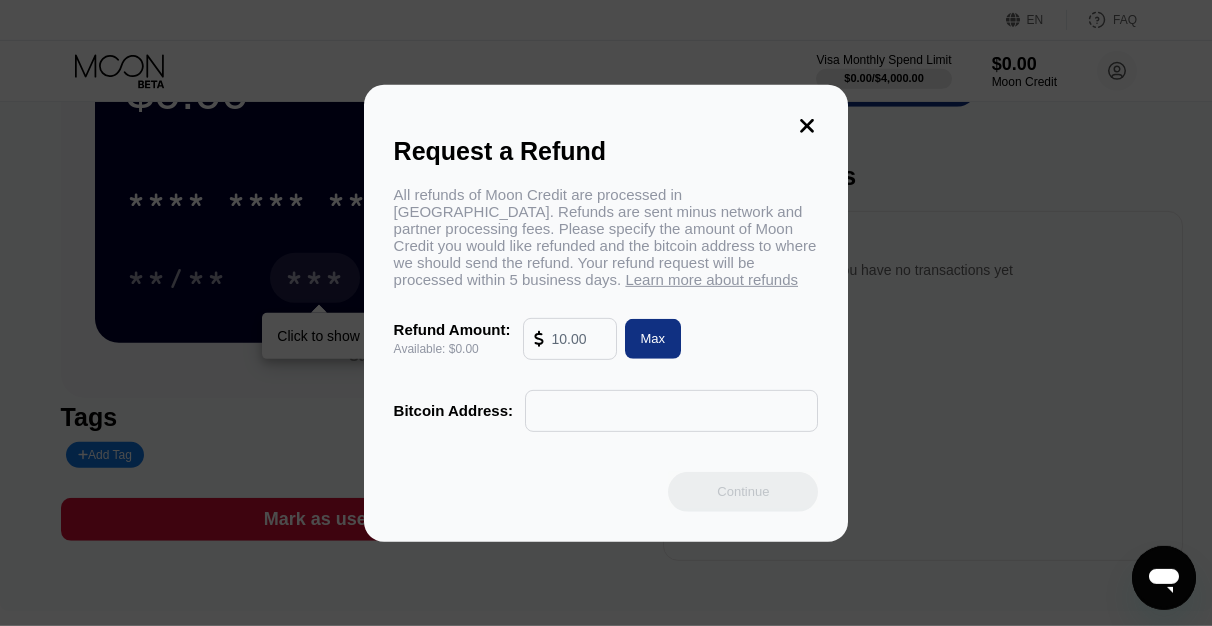 click on "Max" at bounding box center [653, 338] 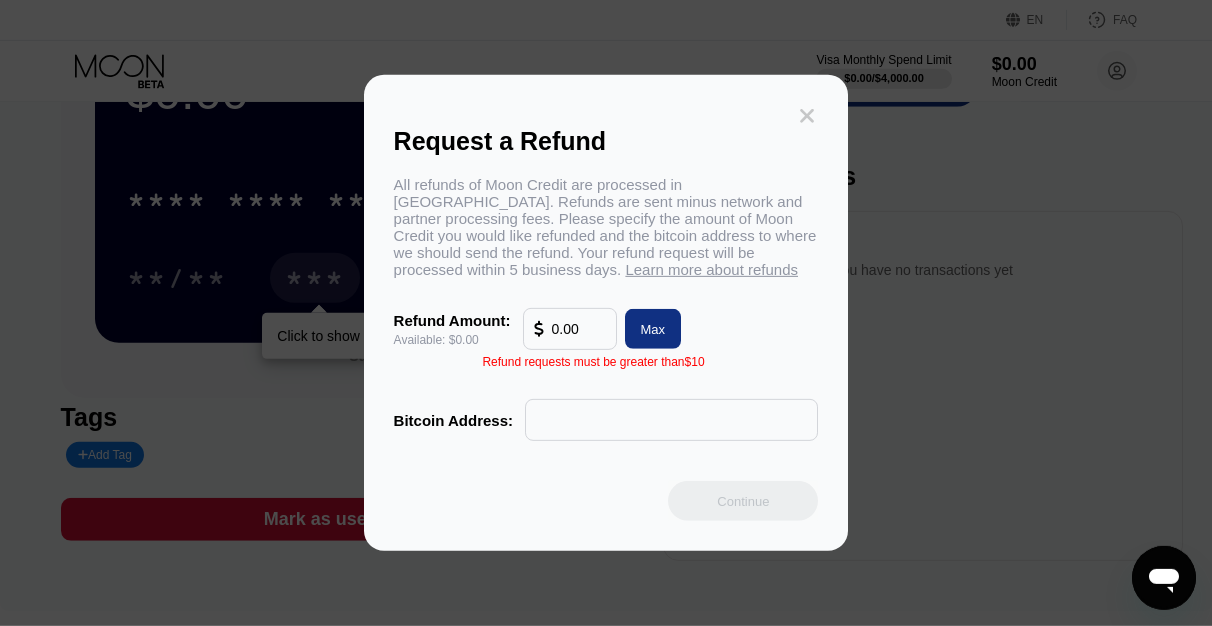 click 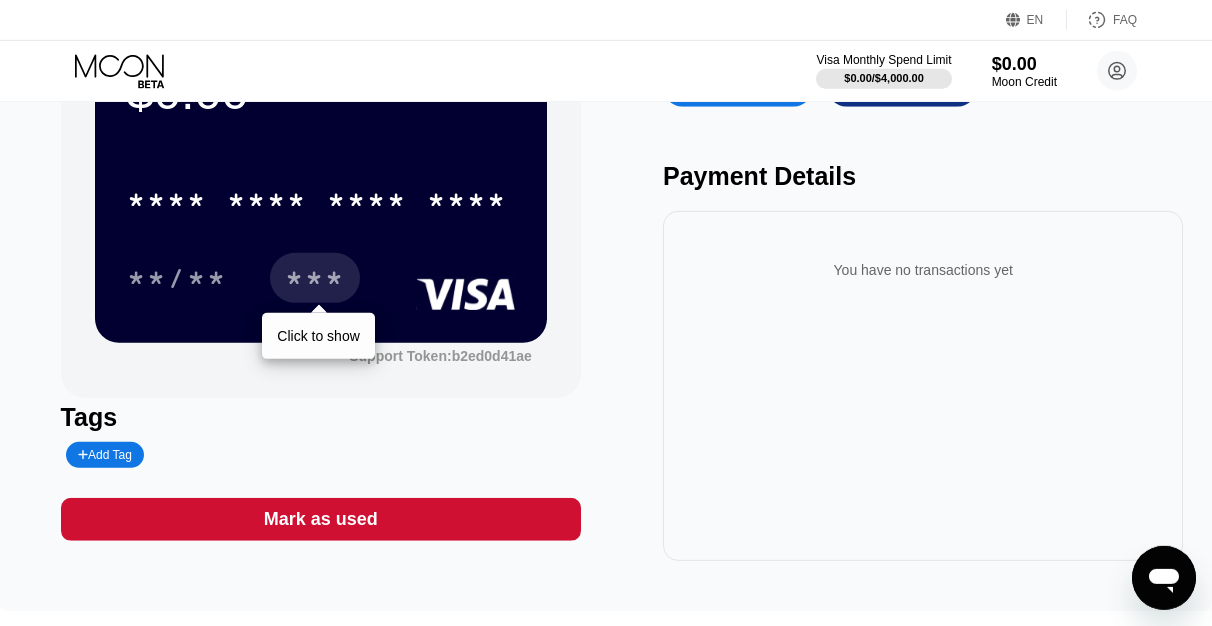 scroll, scrollTop: 0, scrollLeft: 0, axis: both 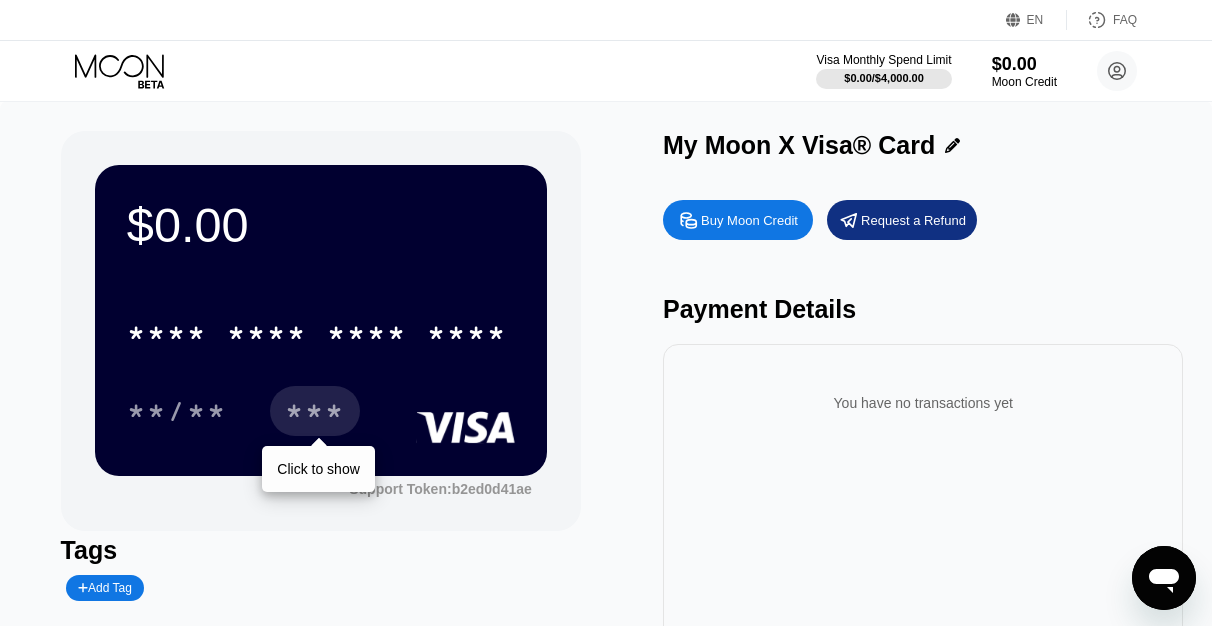 click on "Buy Moon Credit" at bounding box center (749, 220) 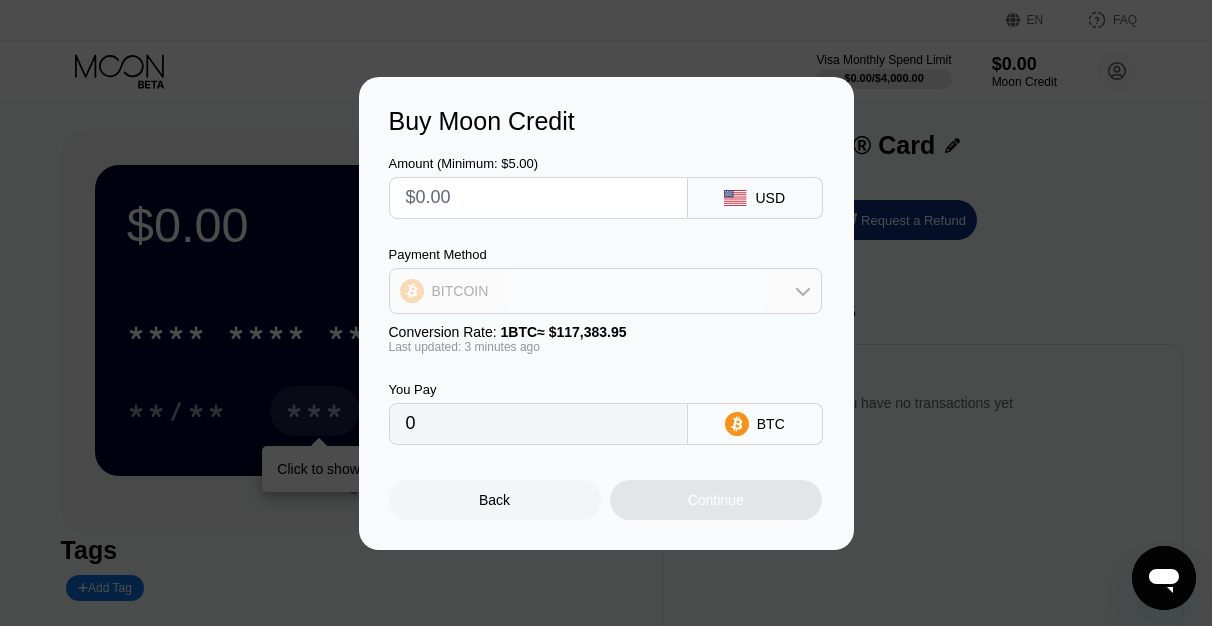 click on "BITCOIN" at bounding box center [605, 291] 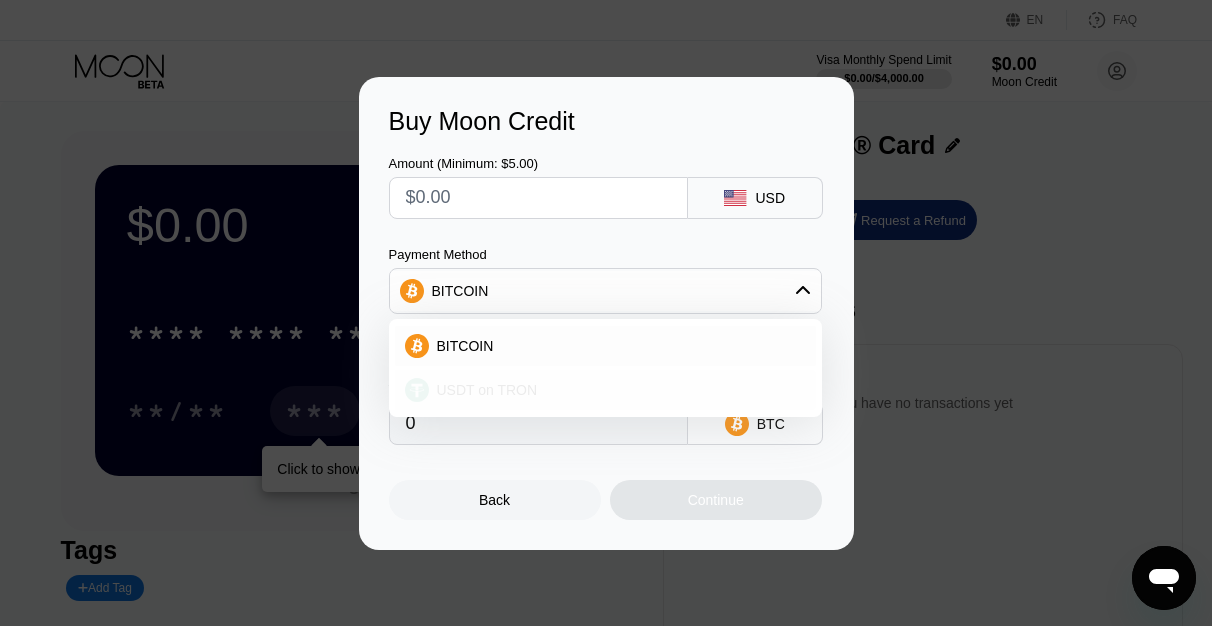 click on "USDT on TRON" at bounding box center (617, 390) 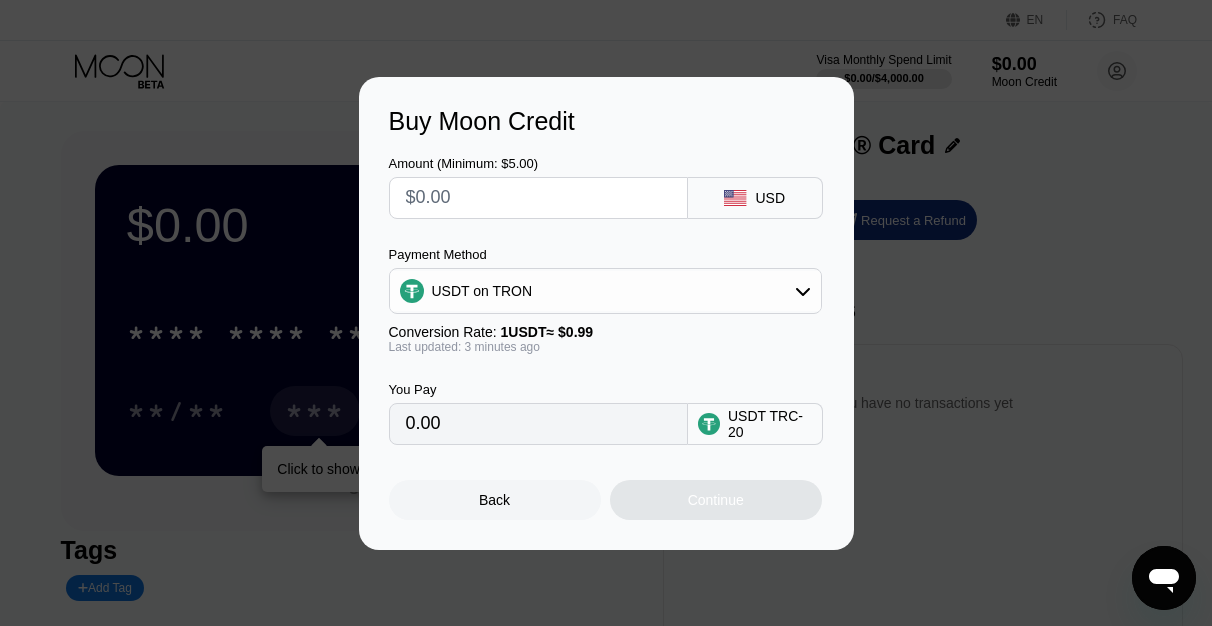 click at bounding box center (538, 198) 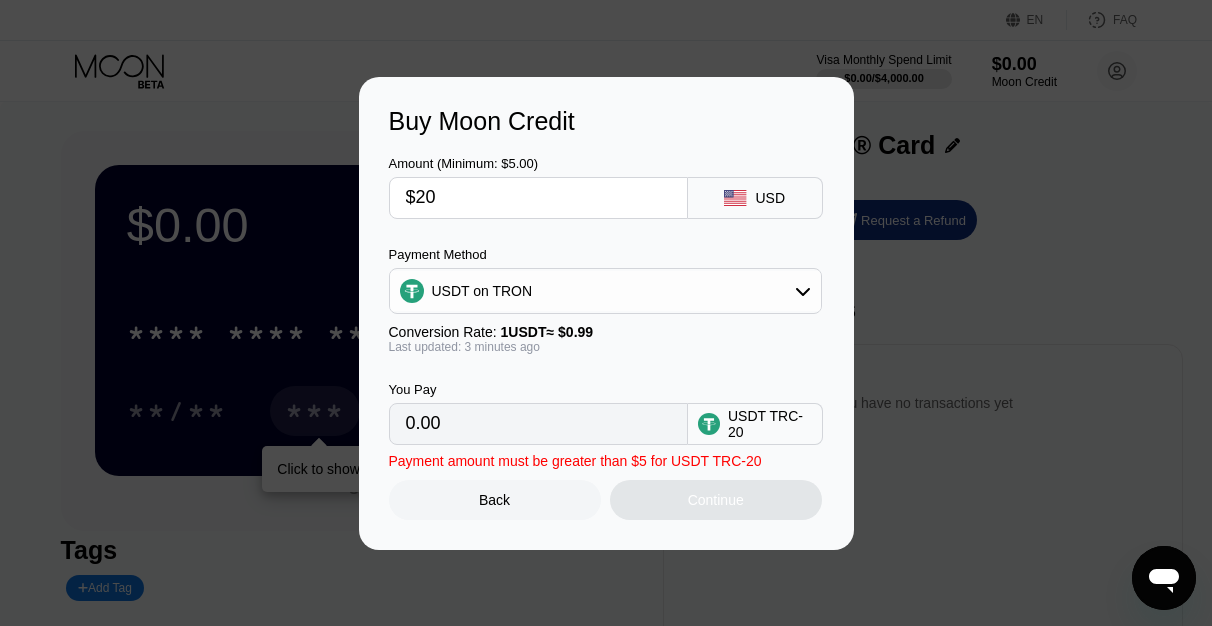 type on "$200" 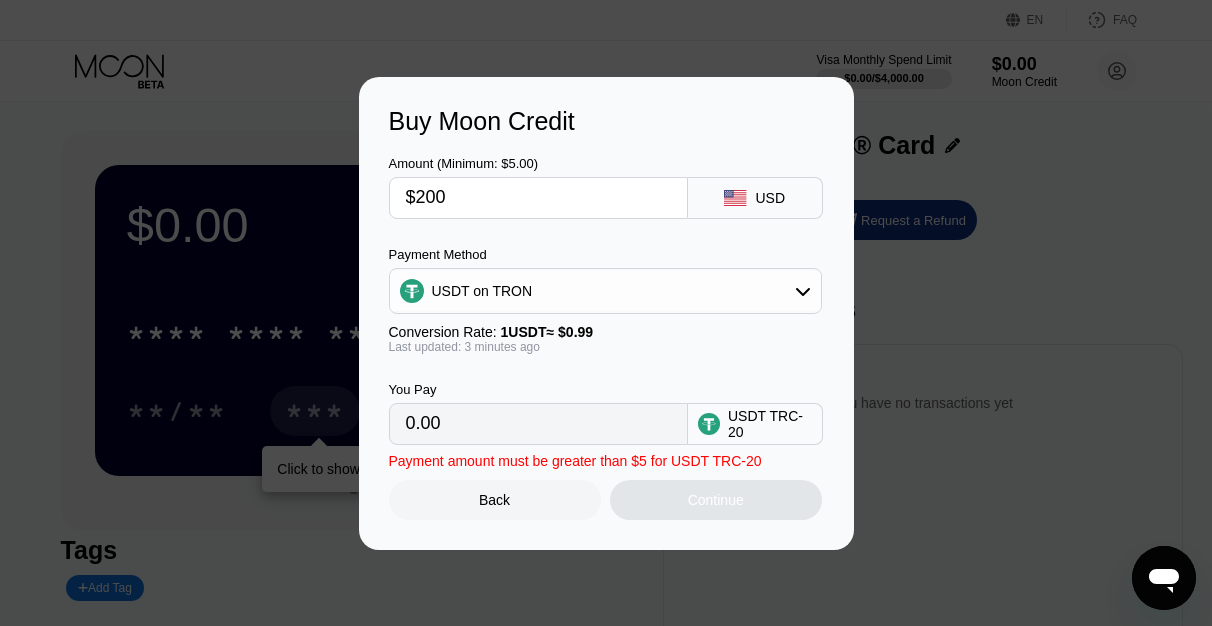 type on "202.02" 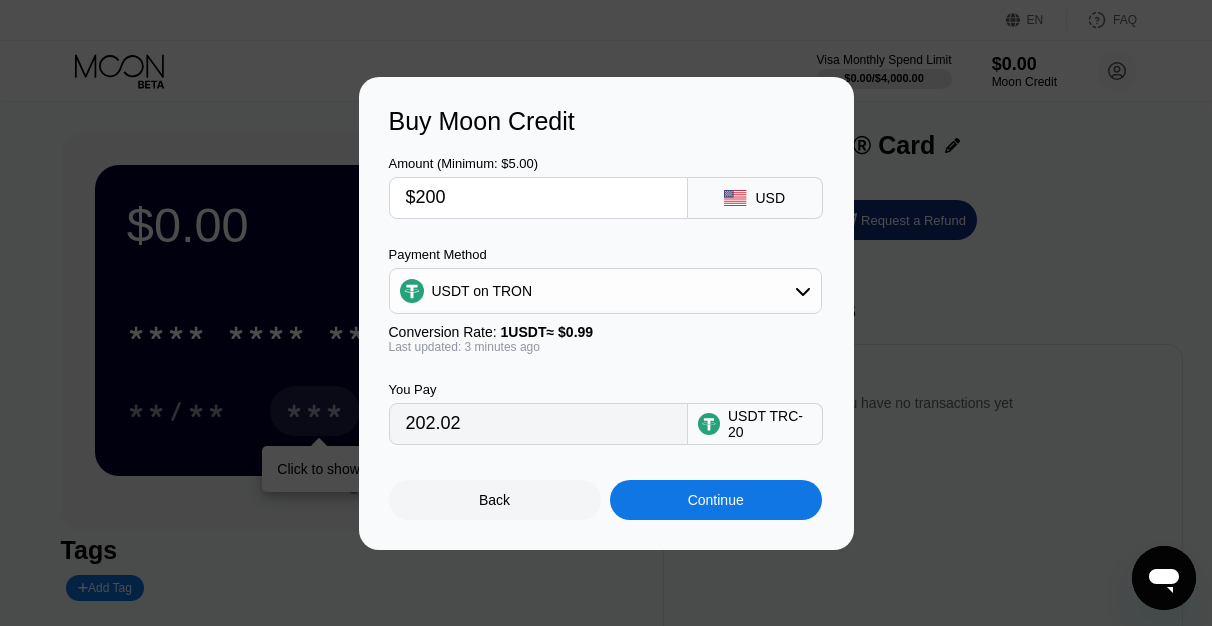 type on "$20" 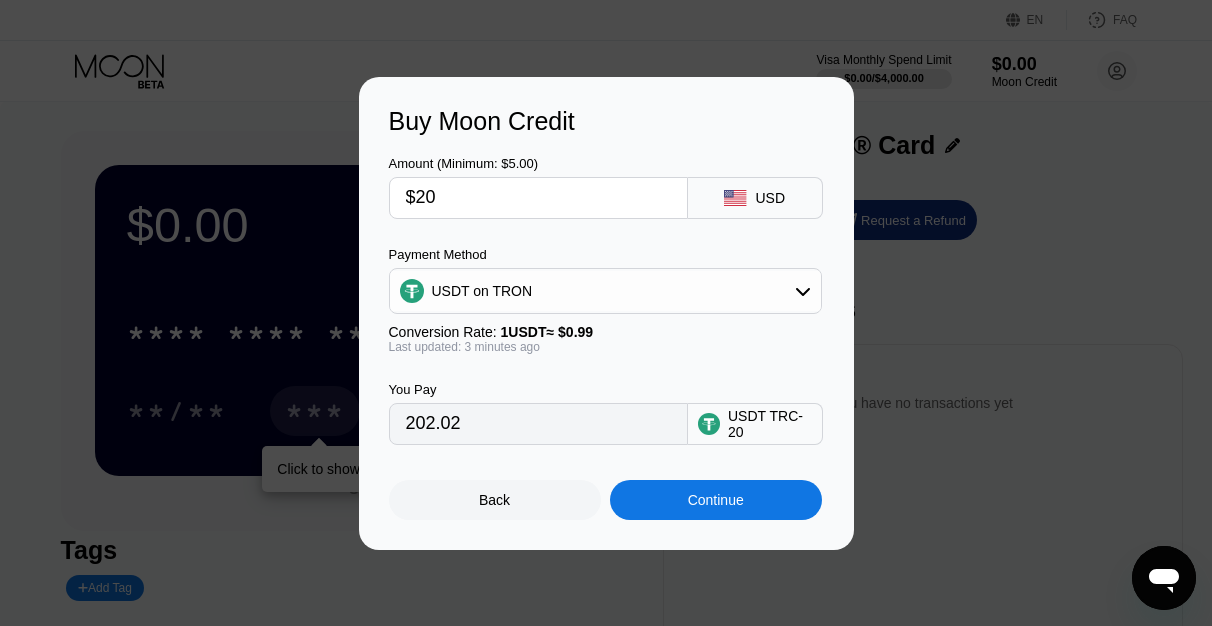 type on "20.20" 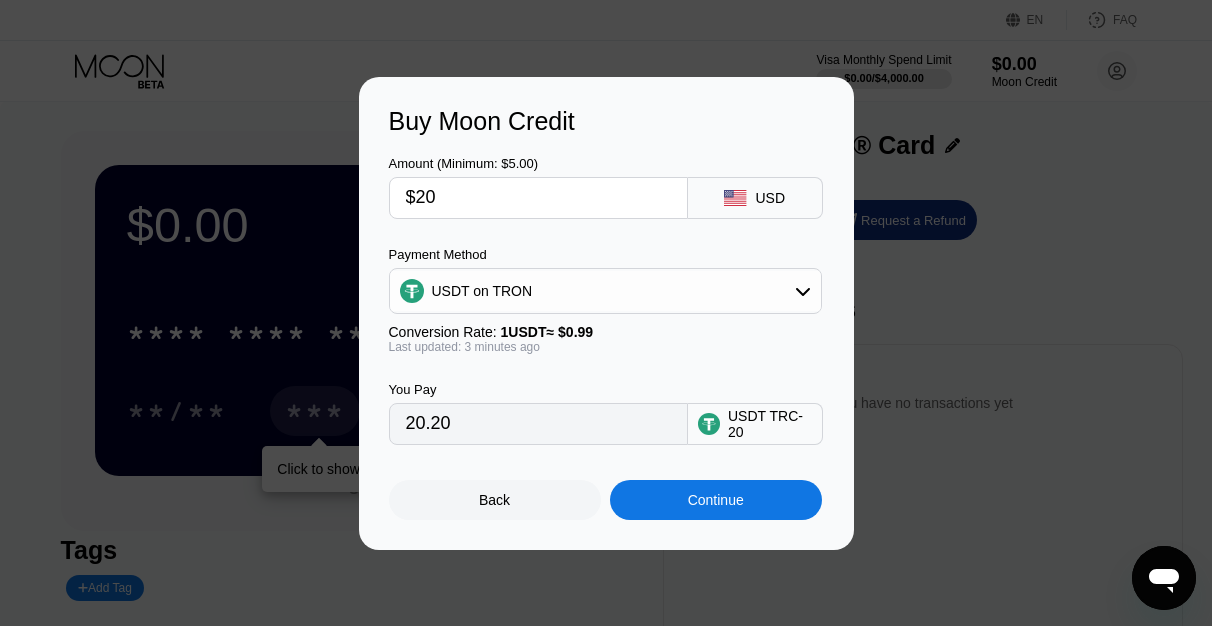 type on "$2" 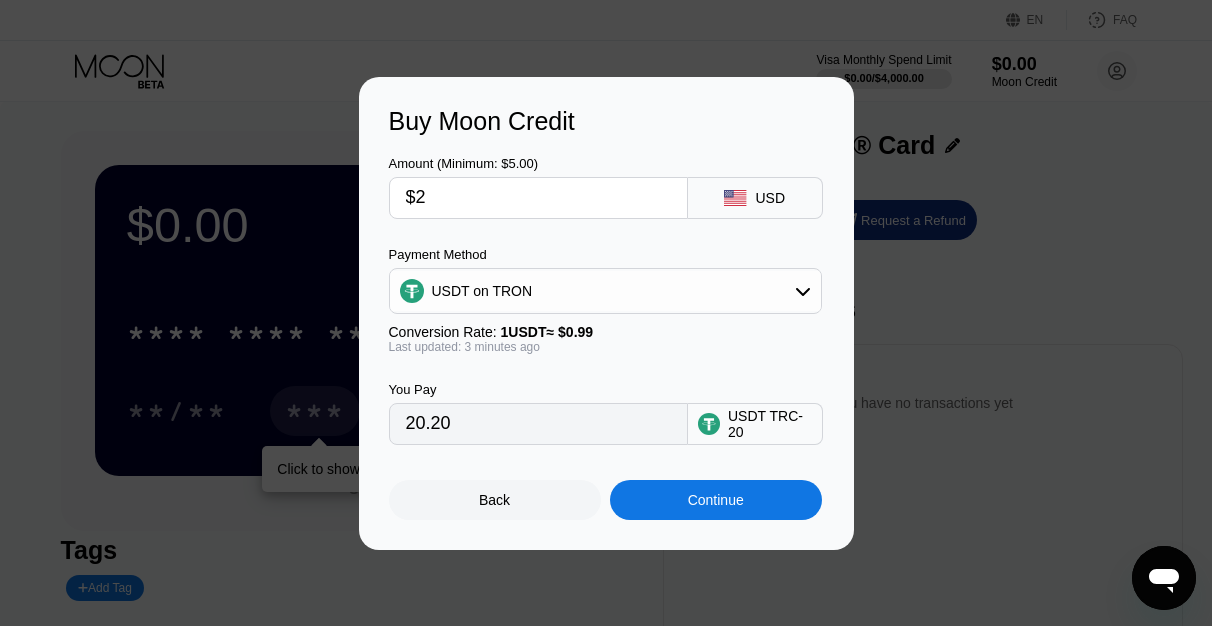 type 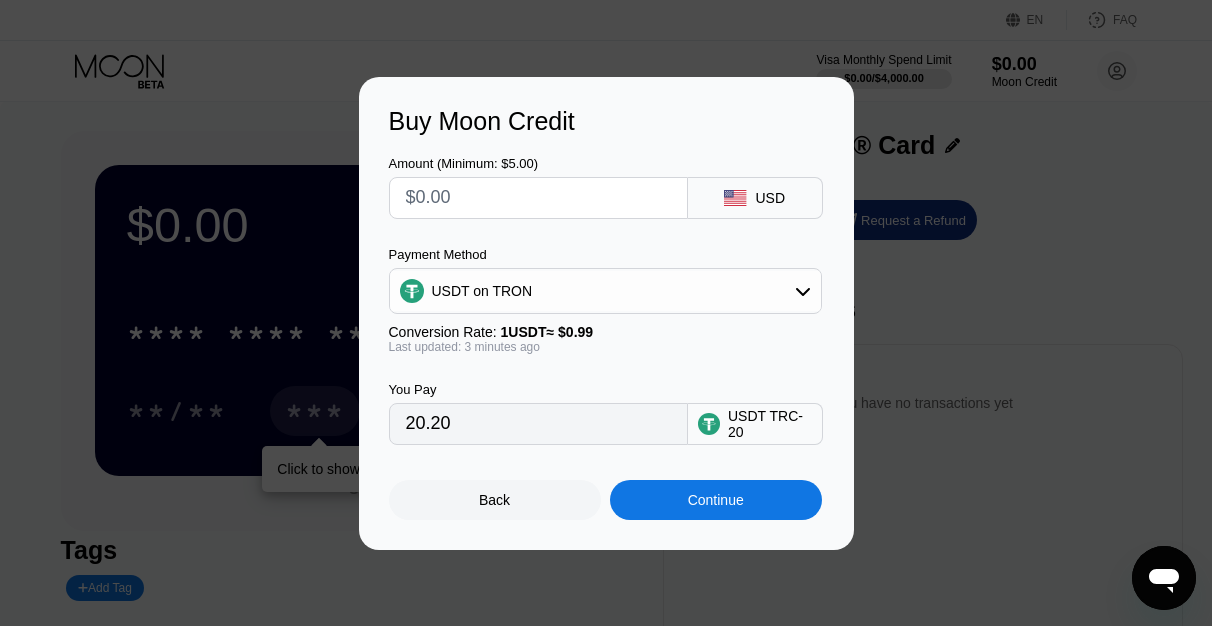 type on "0.00" 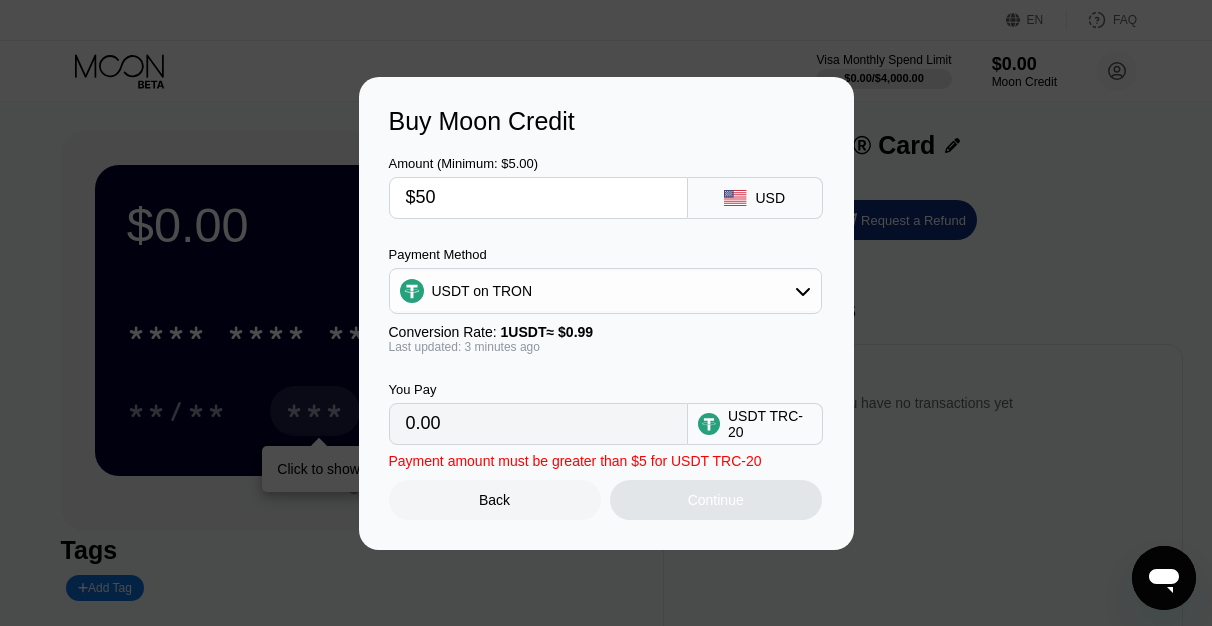 type on "$500" 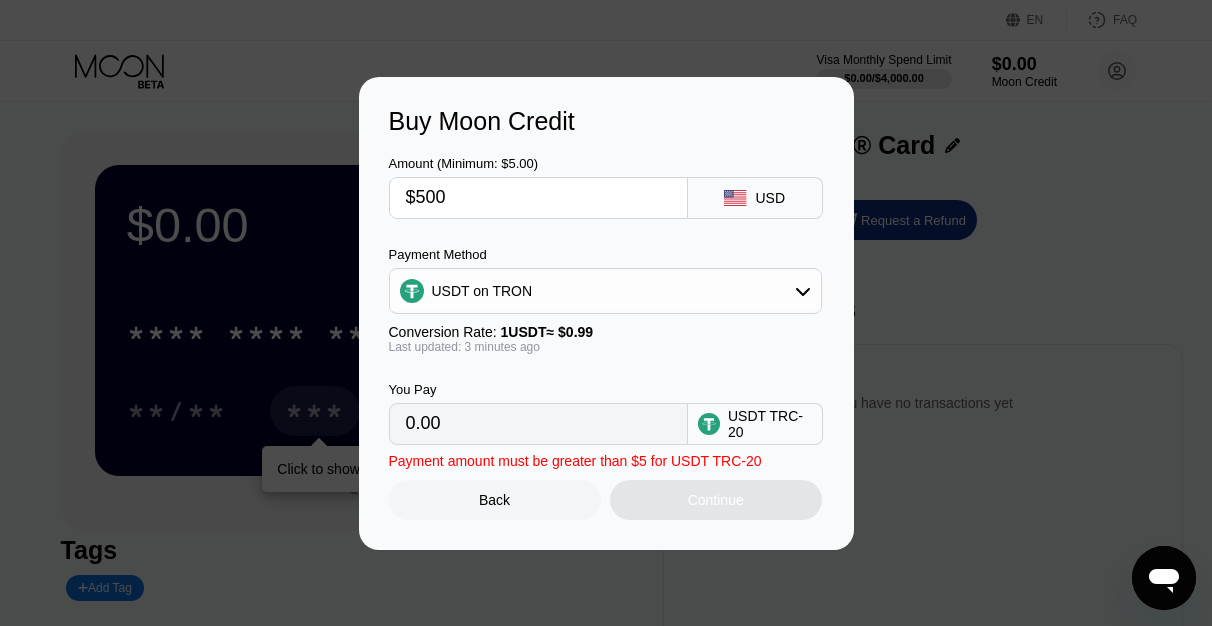 type on "505.05" 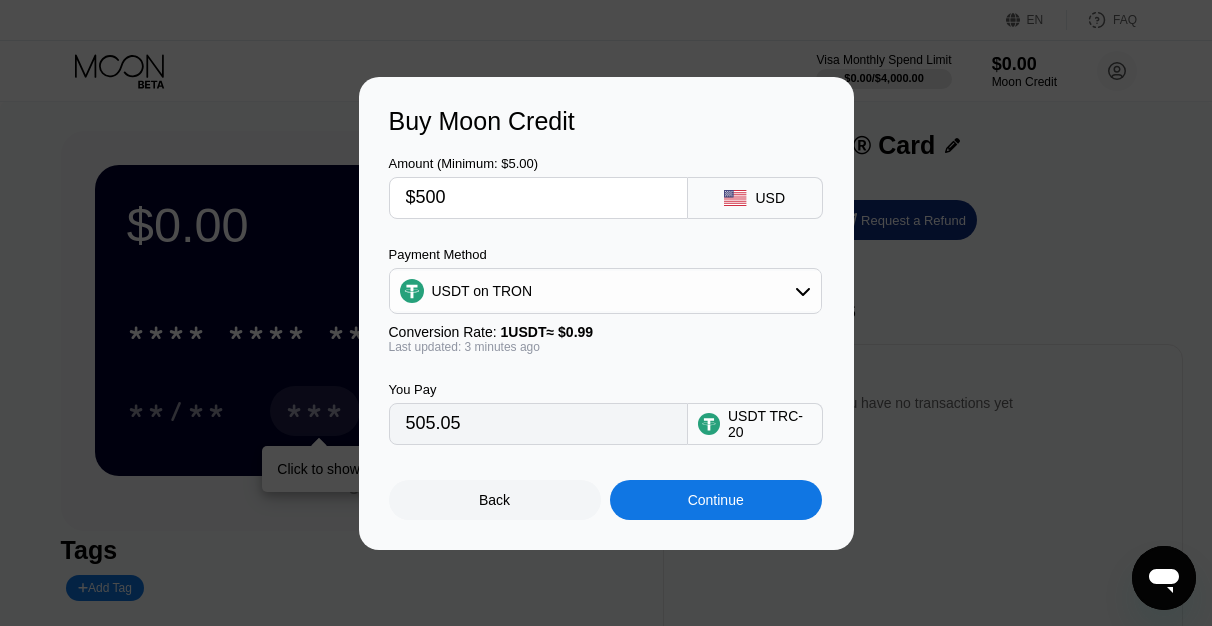 type on "$50" 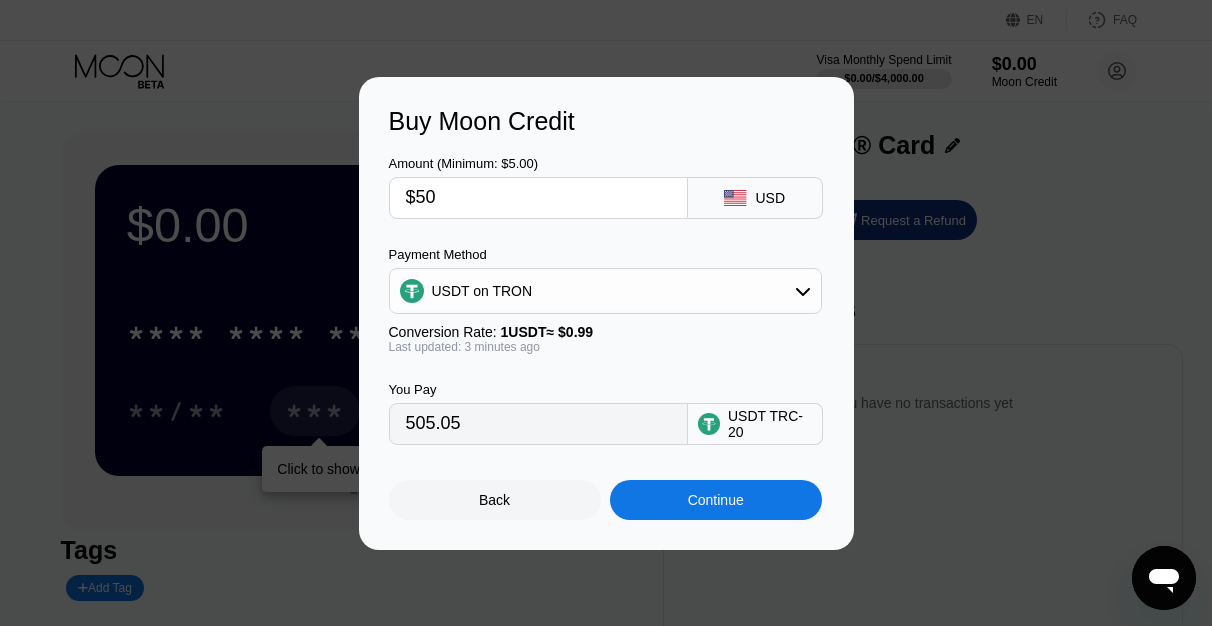 type on "50.51" 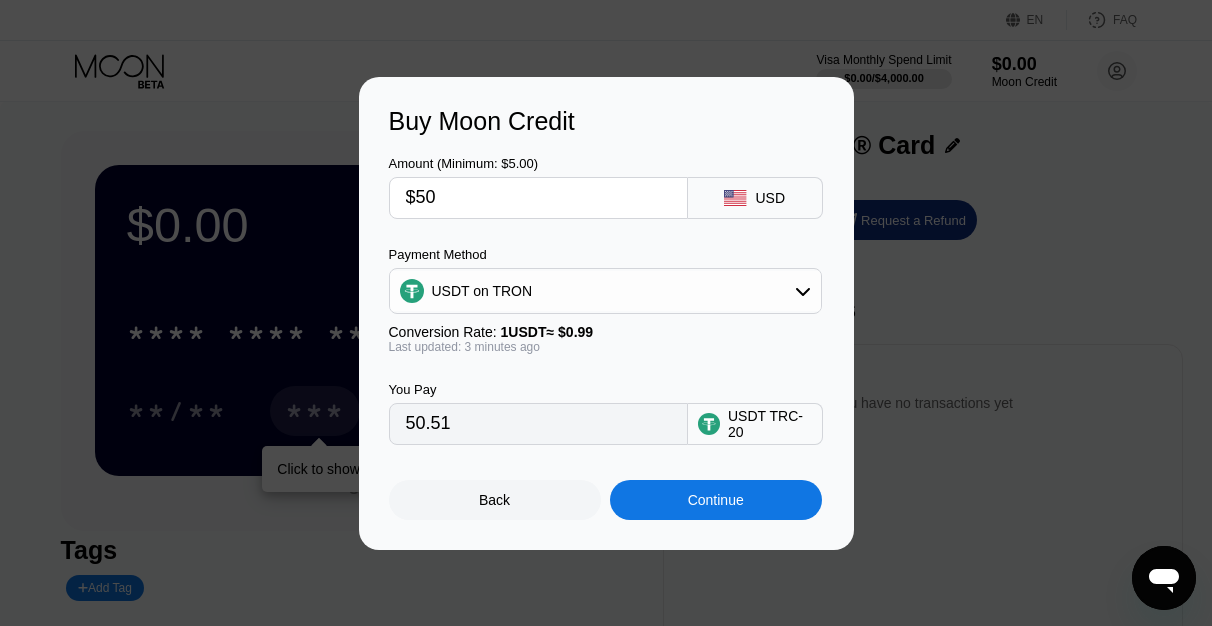 type on "$5" 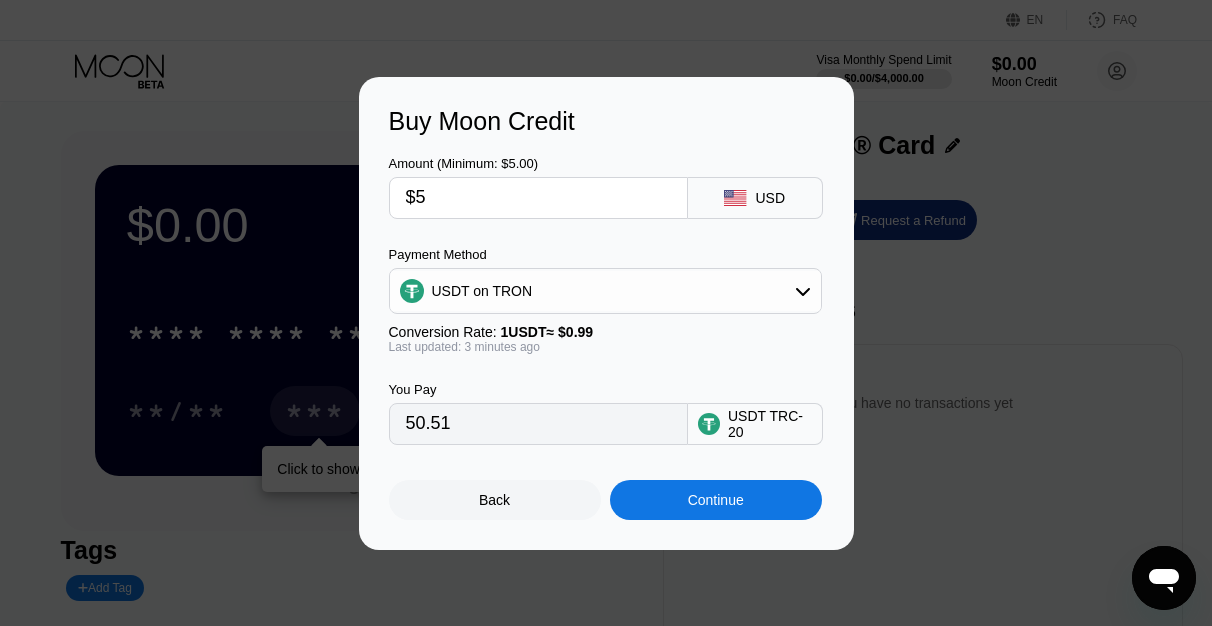 type 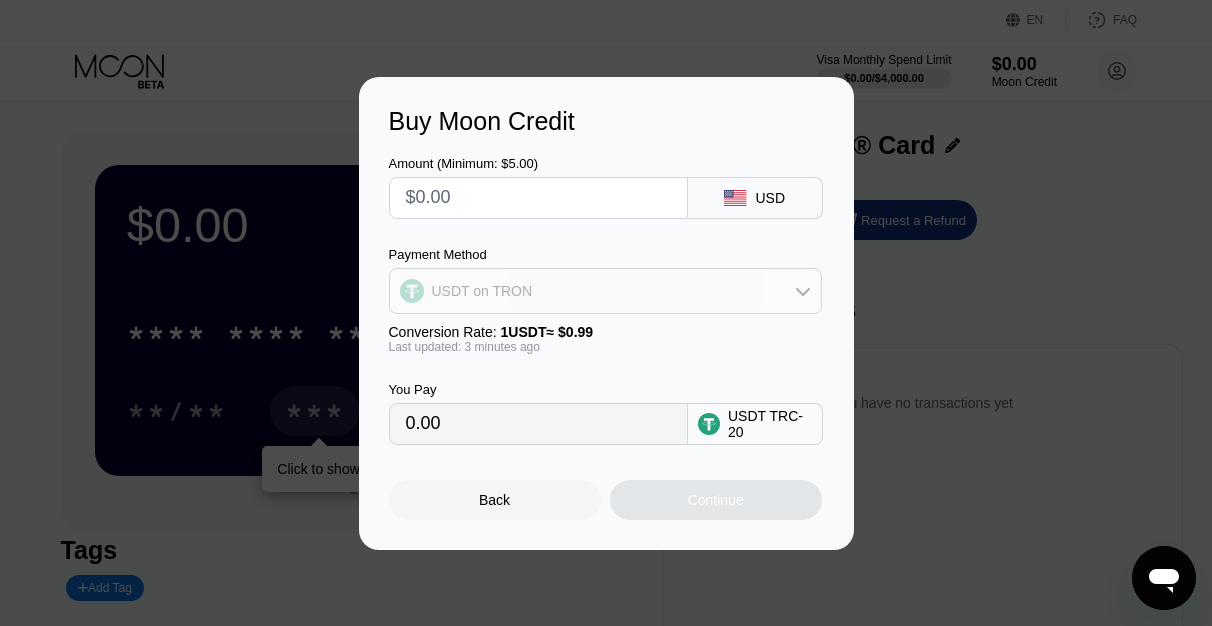 click on "USDT on TRON" at bounding box center (605, 291) 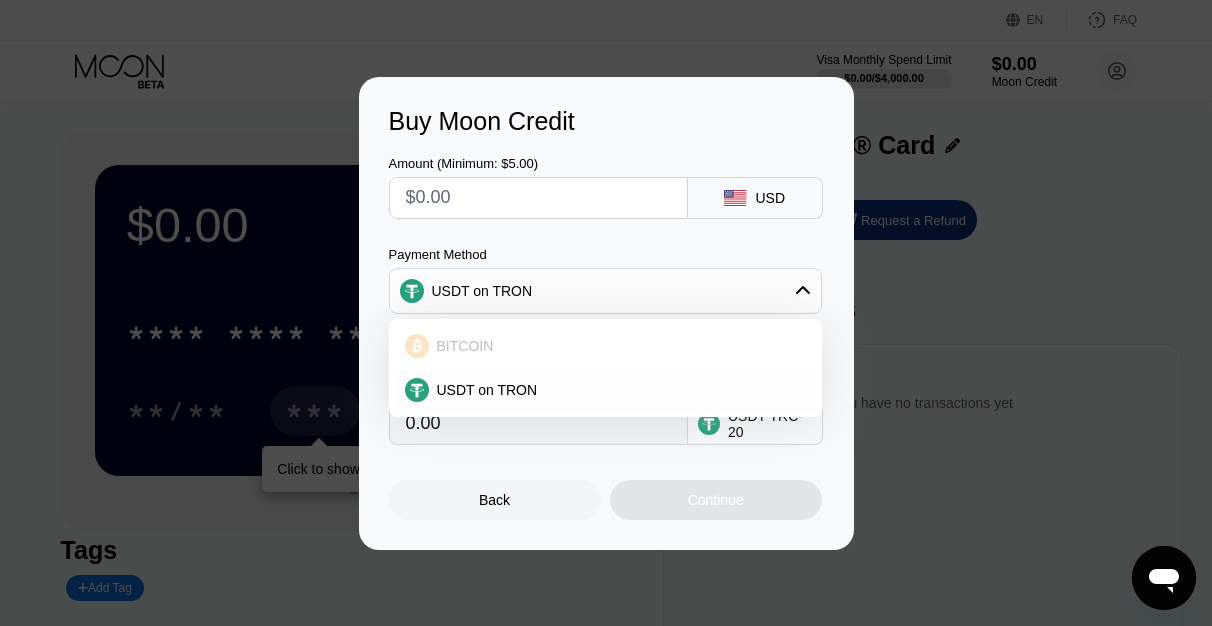click on "BITCOIN" at bounding box center (605, 346) 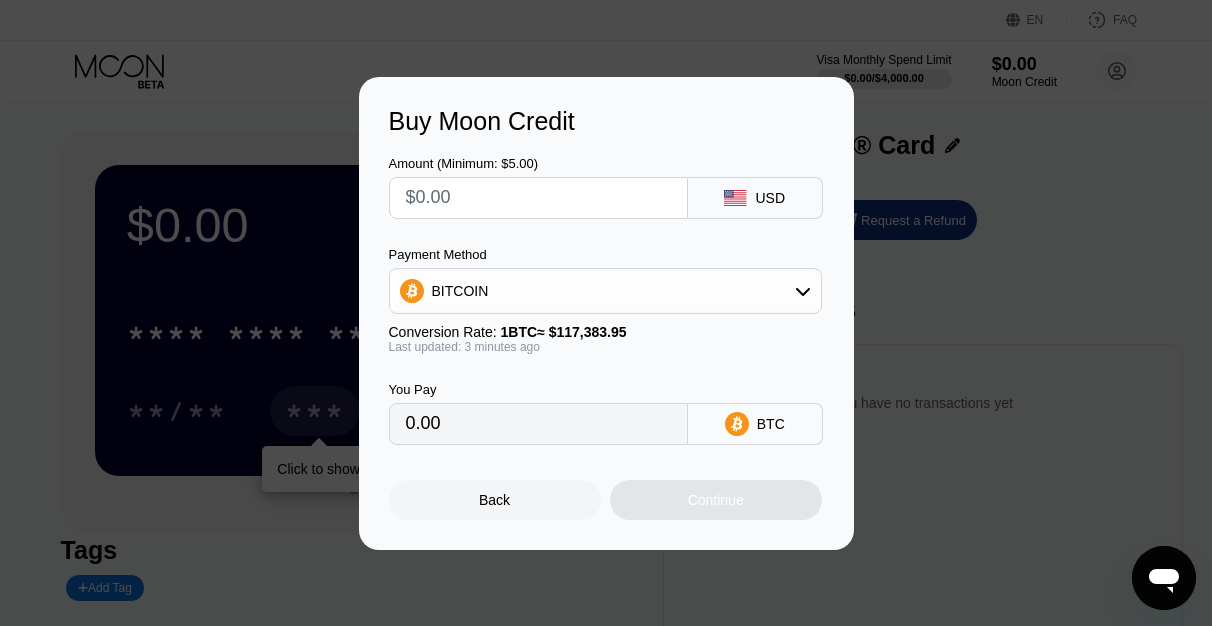 type on "0" 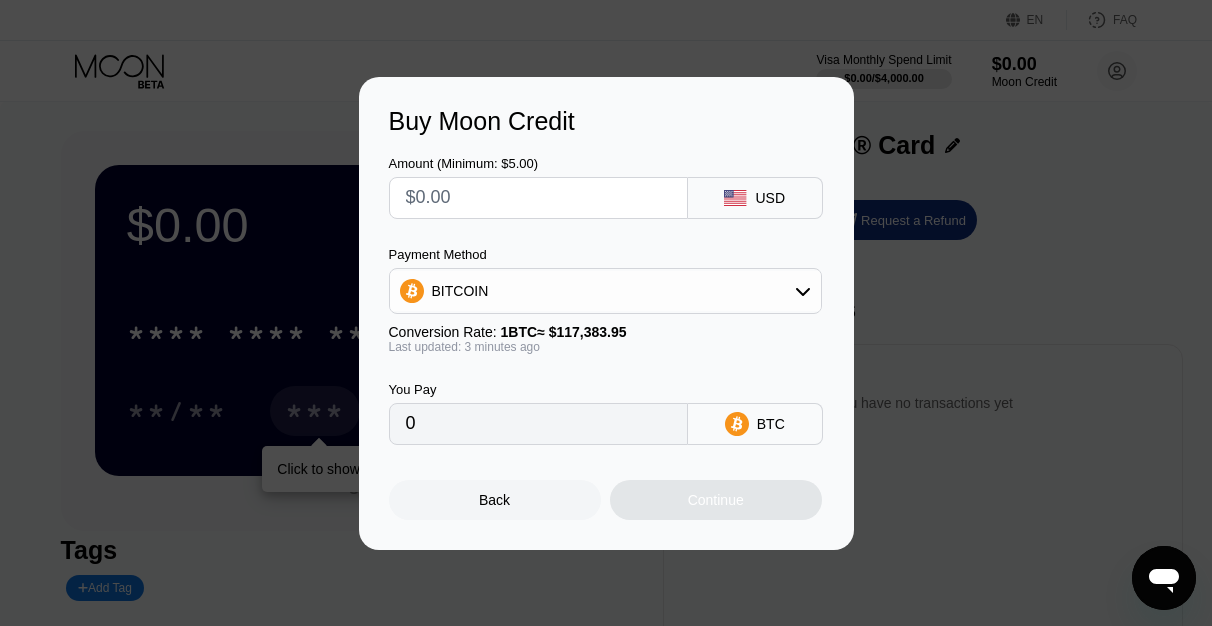 click at bounding box center [538, 198] 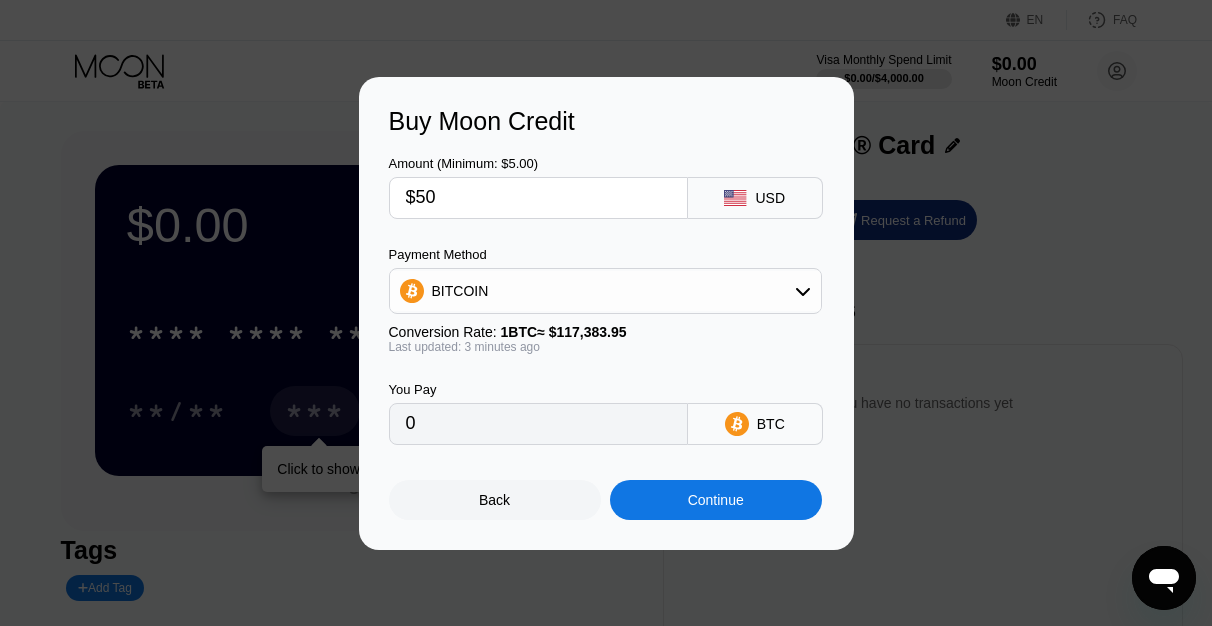 type on "$500" 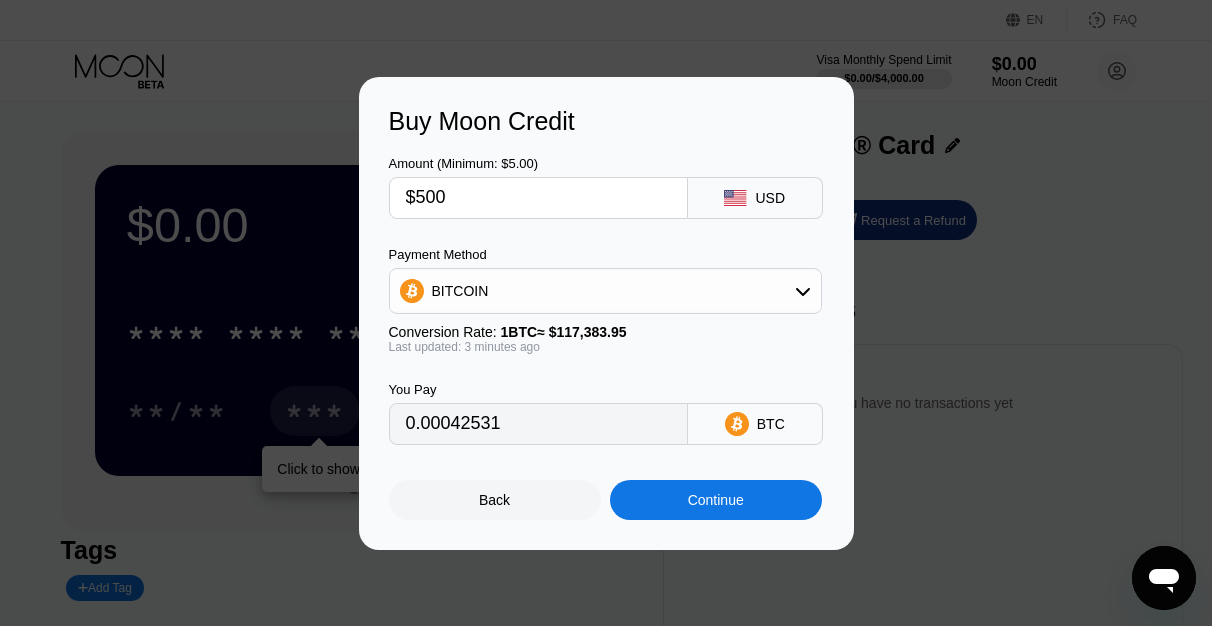 type on "0.00425310" 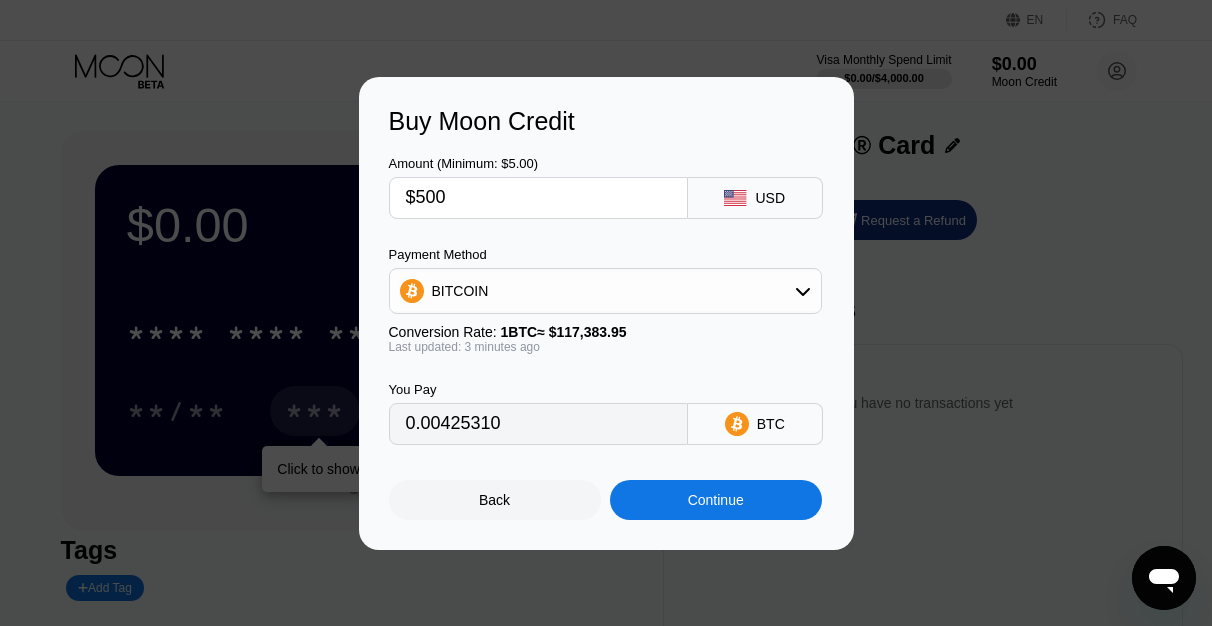 type on "$50" 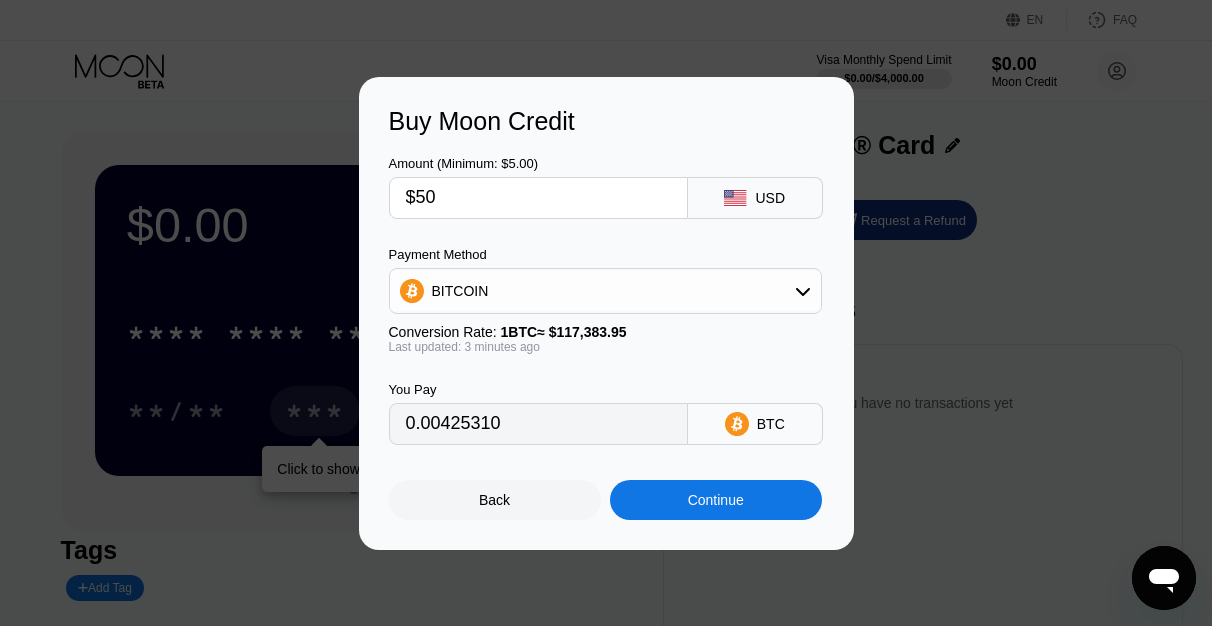 type on "0.00042531" 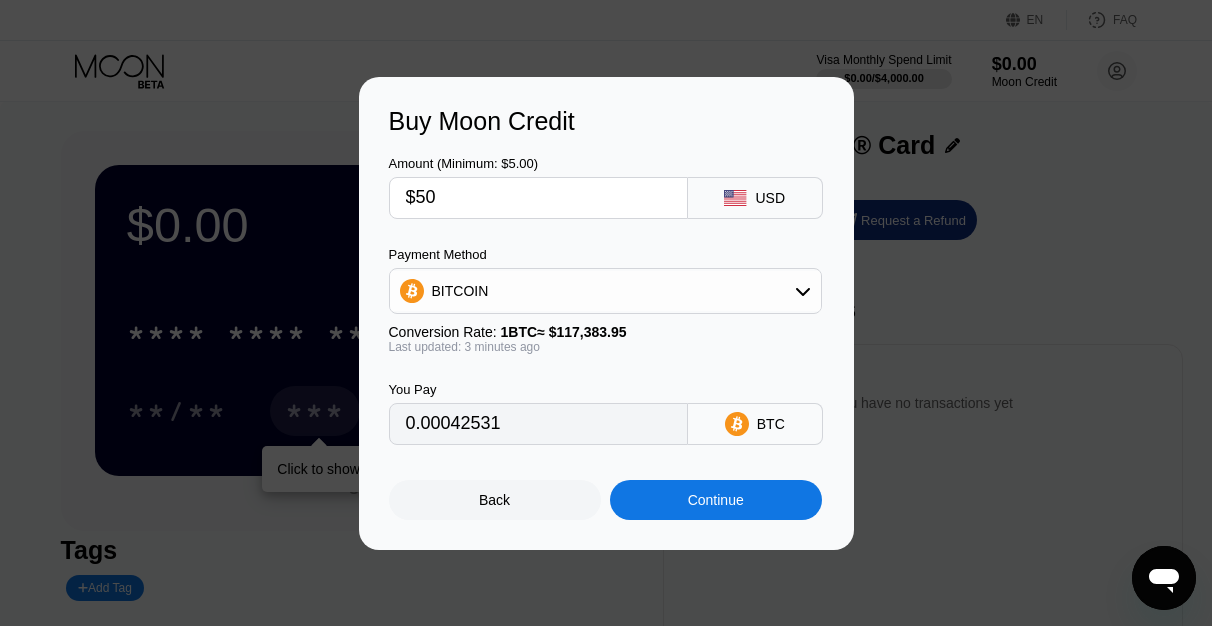 type on "$5" 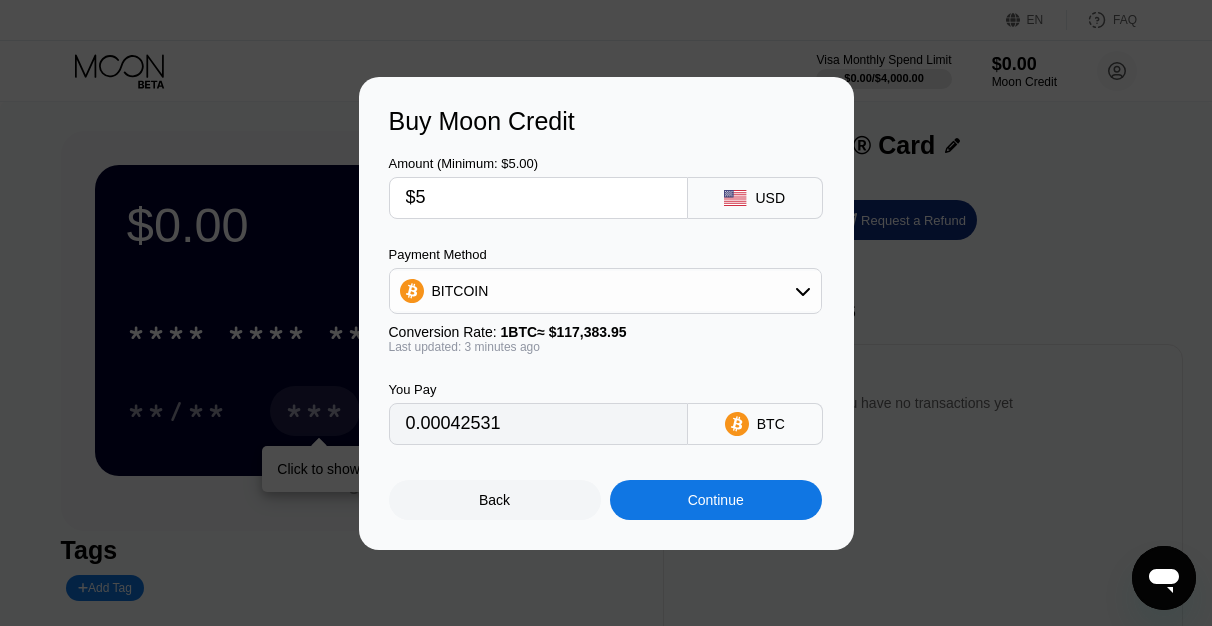 type on "0.00004254" 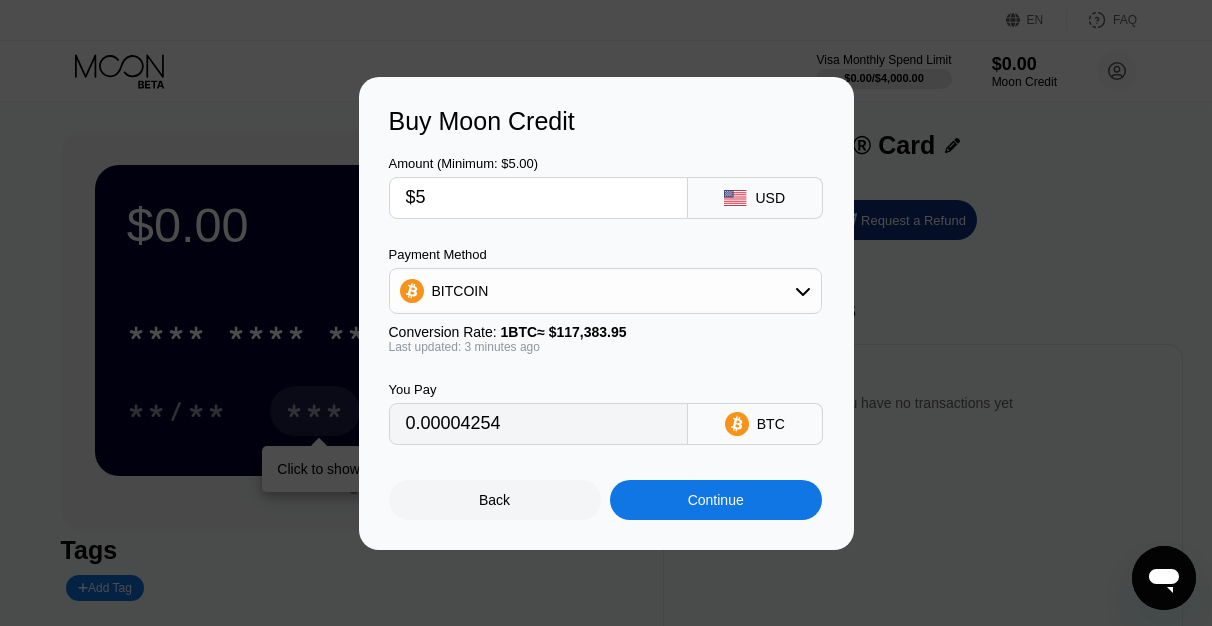 type 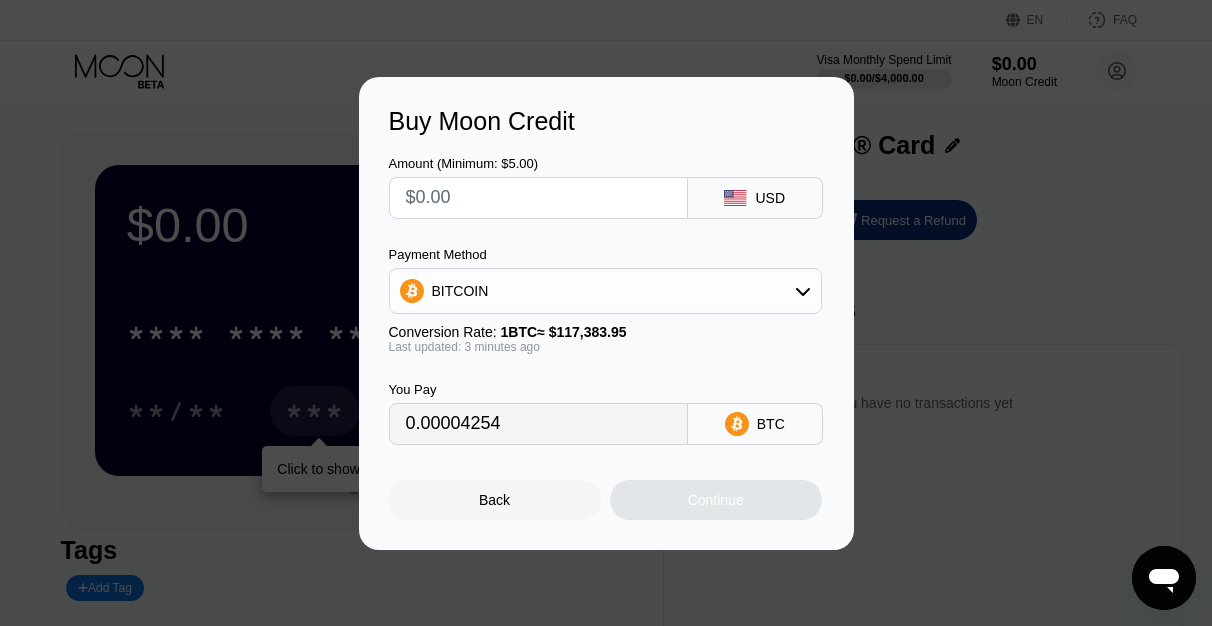 type on "0" 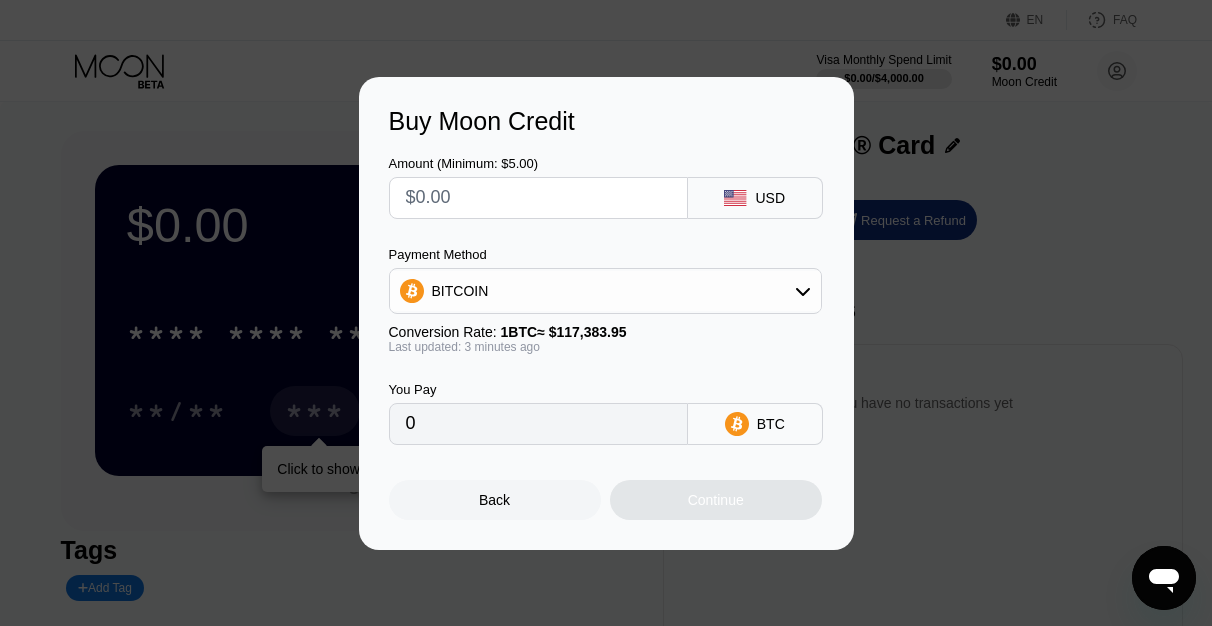 click on "Buy Moon Credit Amount (Minimum: $5.00) USD Payment Method BITCOIN Conversion Rate:   1  BTC  ≈   $117,383.95 Last updated:   3 minutes ago You Pay 0 BTC Back Continue" at bounding box center (606, 313) 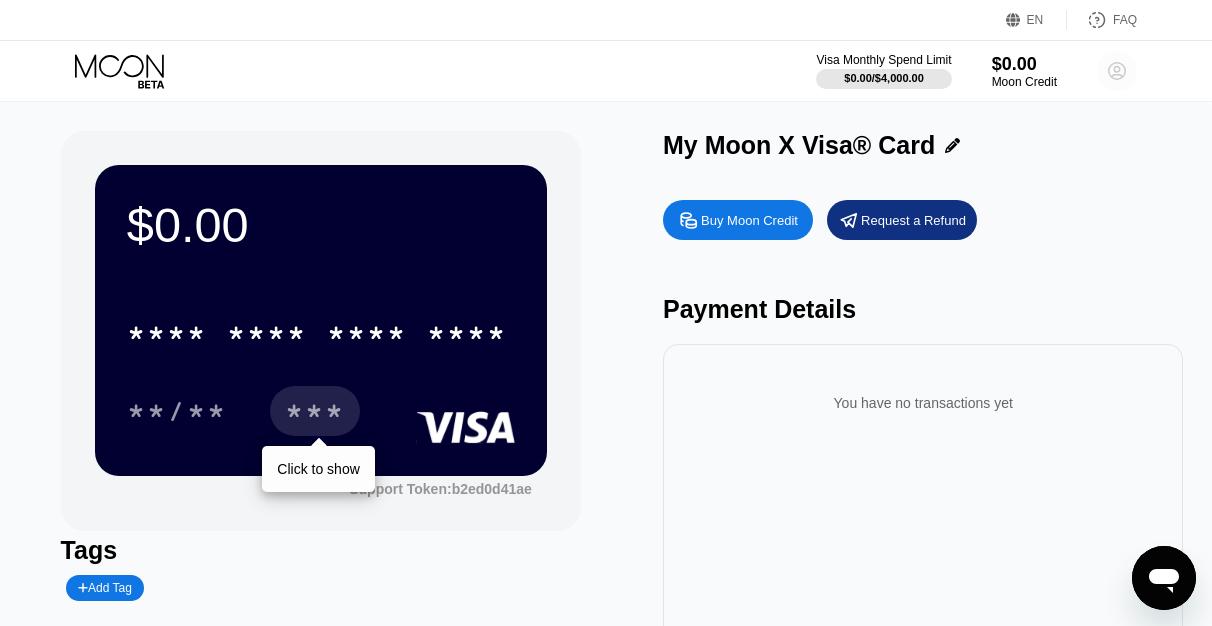 click 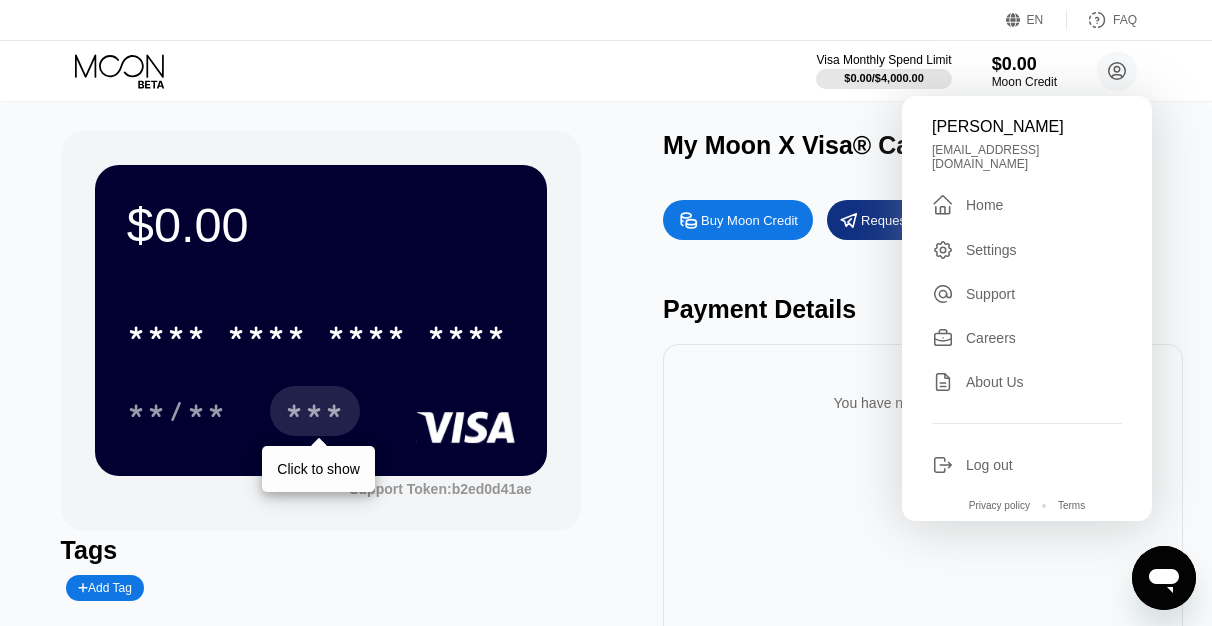 click on "$0.00 * * * * * * * * * * * * **** **/** *** Click to show Support Token:  b2ed0d41ae Tags  Add Tag Mark as used My Moon X Visa® Card Buy Moon Credit Request a Refund Payment Details You have no transactions yet" at bounding box center (606, 422) 